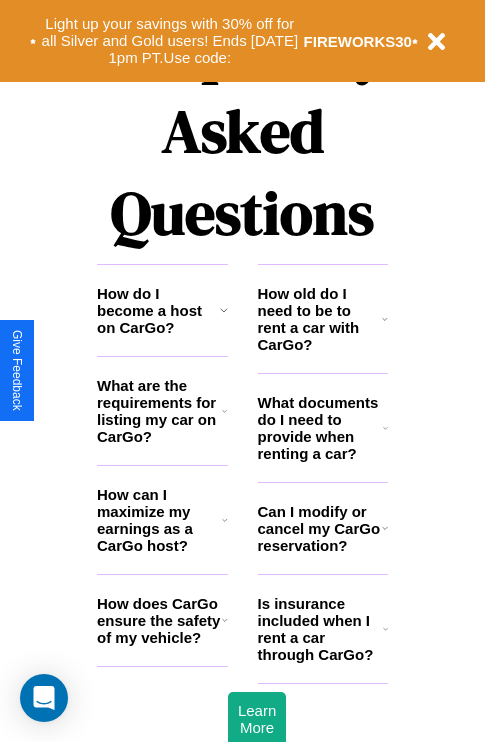 scroll, scrollTop: 2423, scrollLeft: 0, axis: vertical 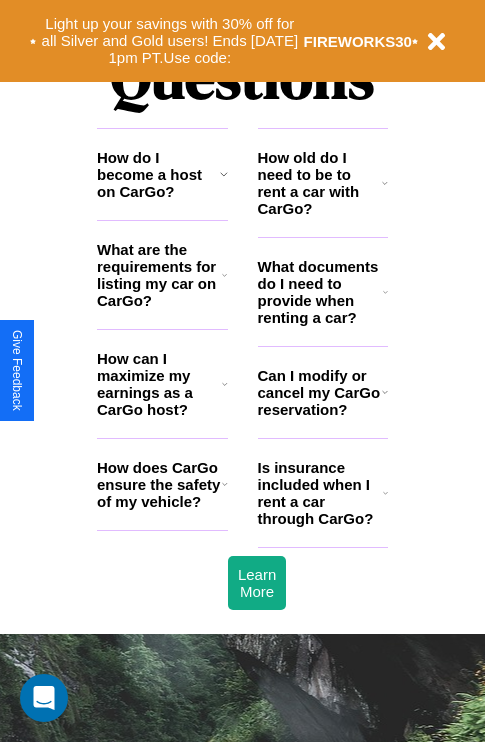 click on "How does CarGo ensure the safety of my vehicle?" at bounding box center [159, 484] 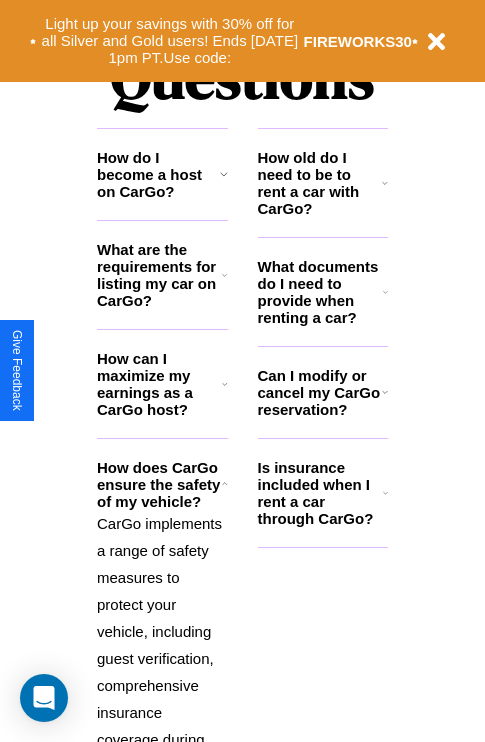 click on "How do I become a host on CarGo?" at bounding box center [158, 174] 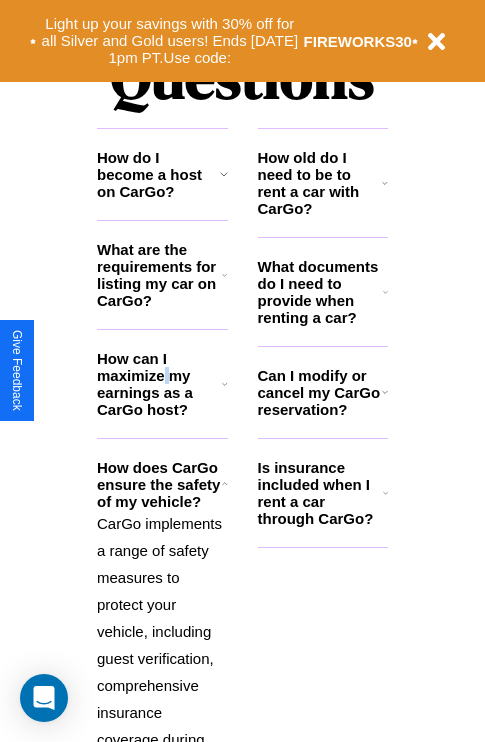 scroll, scrollTop: 0, scrollLeft: 0, axis: both 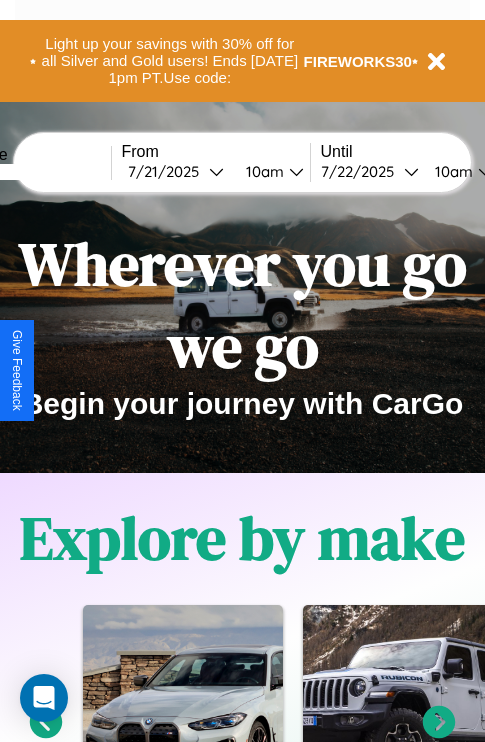 click at bounding box center (36, 172) 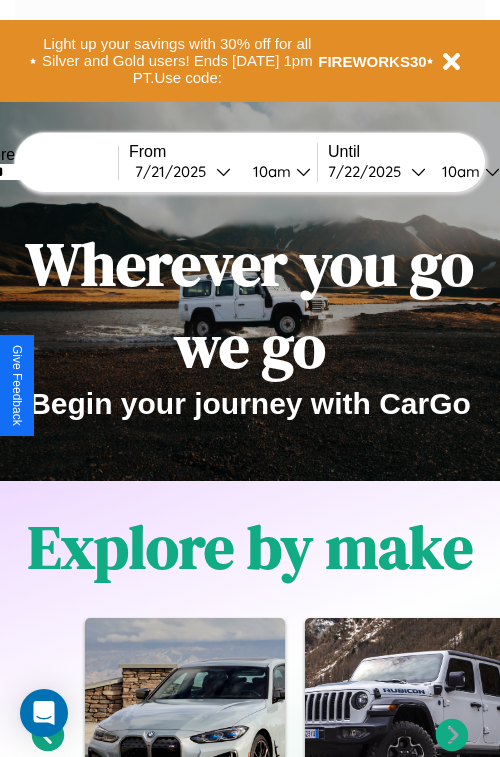 select on "*" 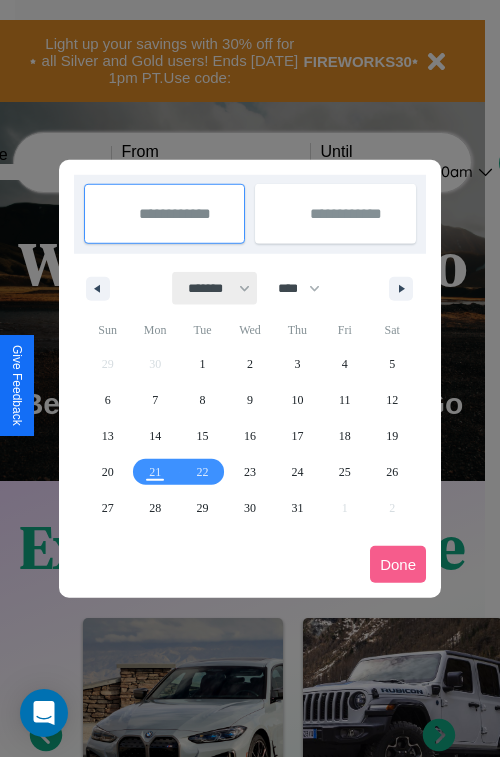 click on "******* ******** ***** ***** *** **** **** ****** ********* ******* ******** ********" at bounding box center (215, 288) 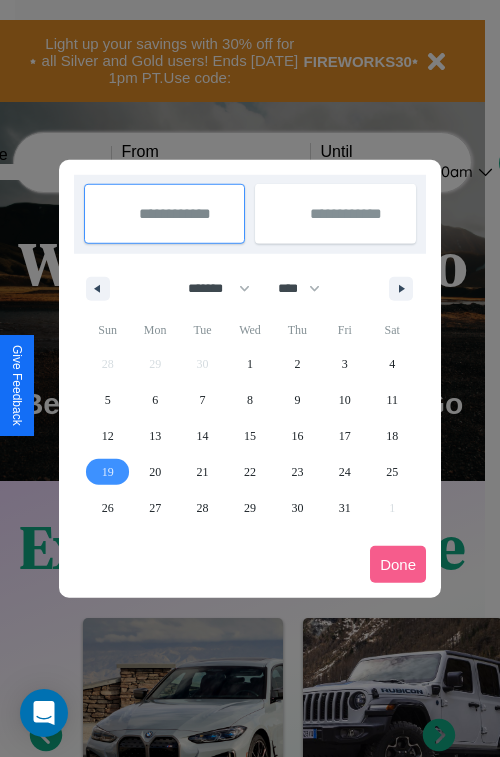 click on "19" at bounding box center (108, 472) 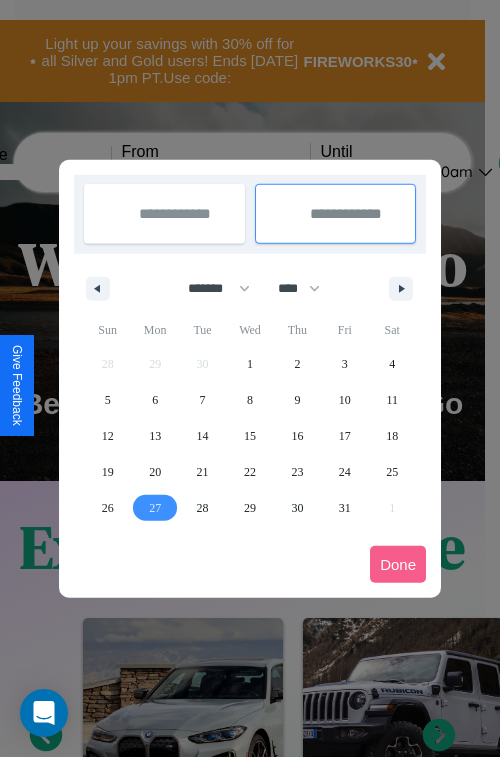 click on "27" at bounding box center (155, 508) 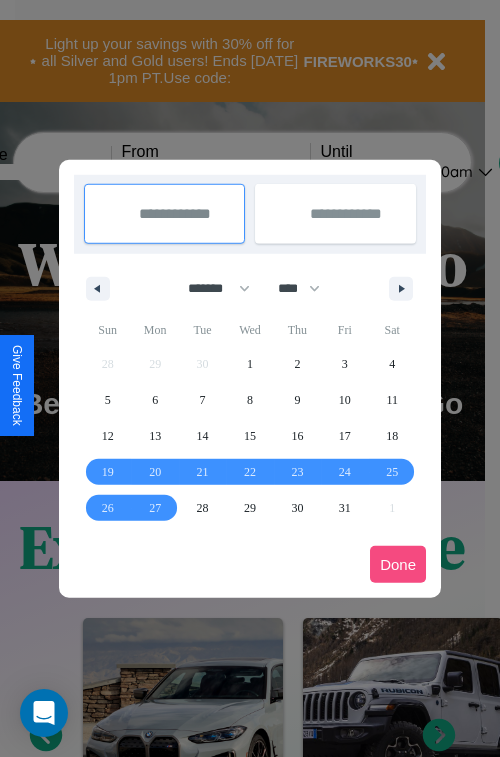 click on "Done" at bounding box center (398, 564) 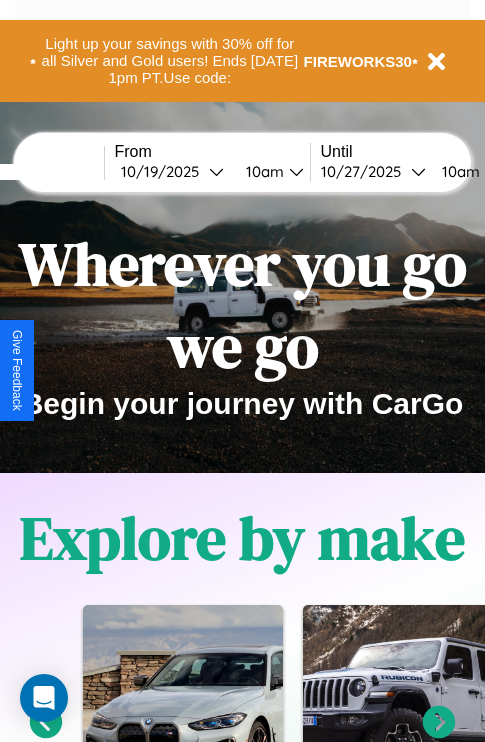 scroll, scrollTop: 0, scrollLeft: 82, axis: horizontal 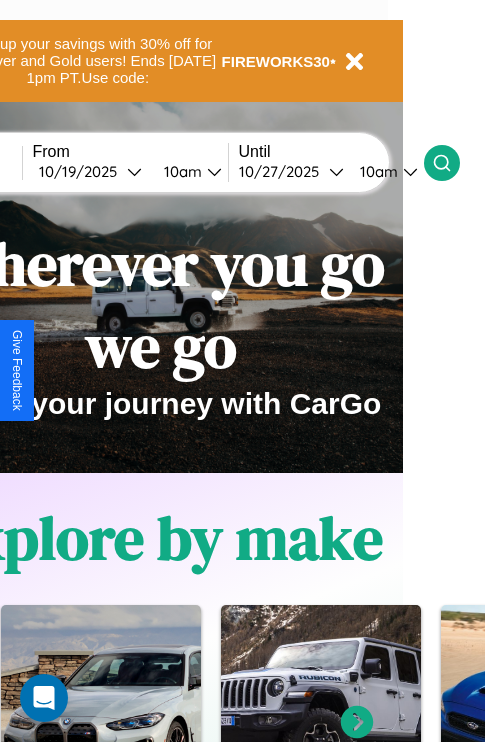 click 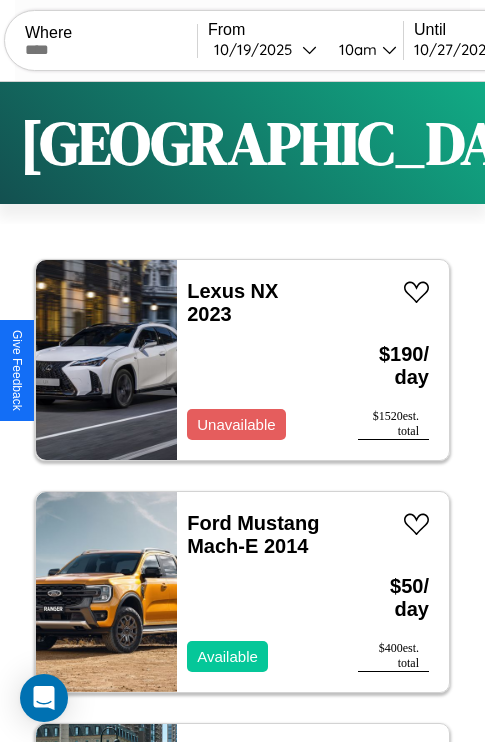 scroll, scrollTop: 66, scrollLeft: 0, axis: vertical 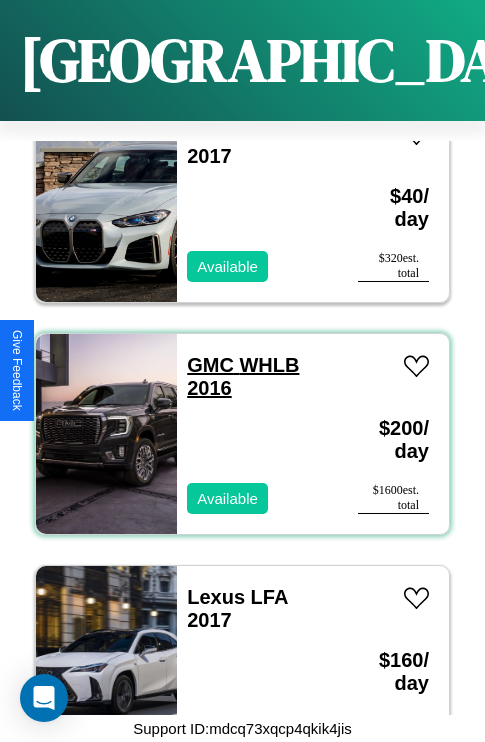 click on "GMC   WHLB   2016" at bounding box center (243, 376) 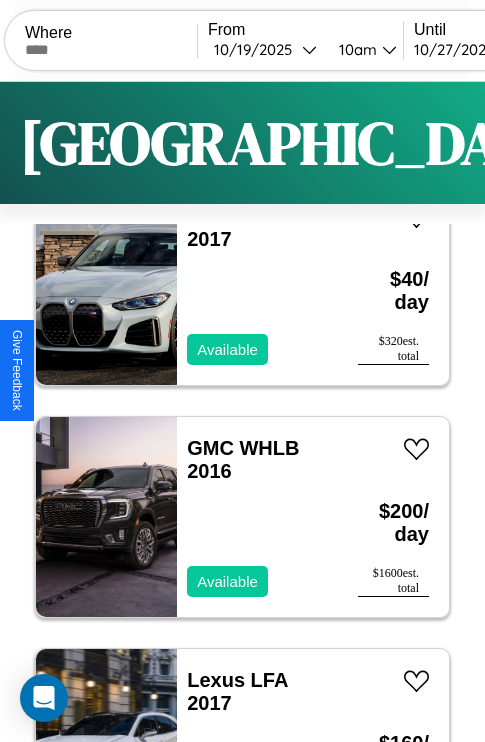 click on "Filters" at bounding box center (640, 143) 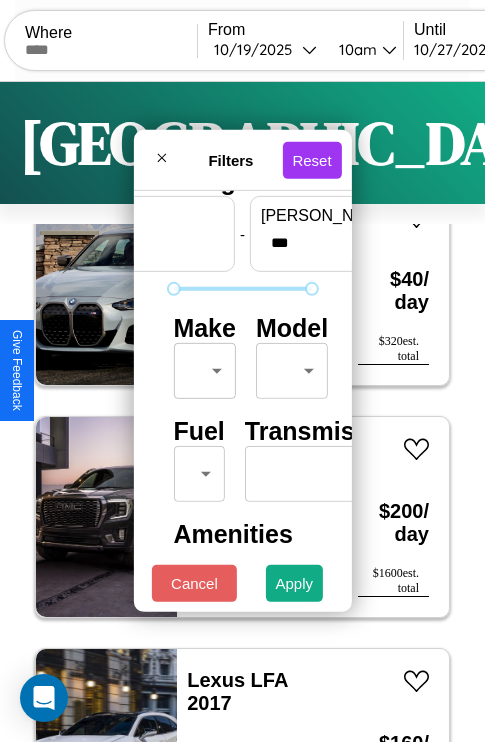 scroll, scrollTop: 59, scrollLeft: 0, axis: vertical 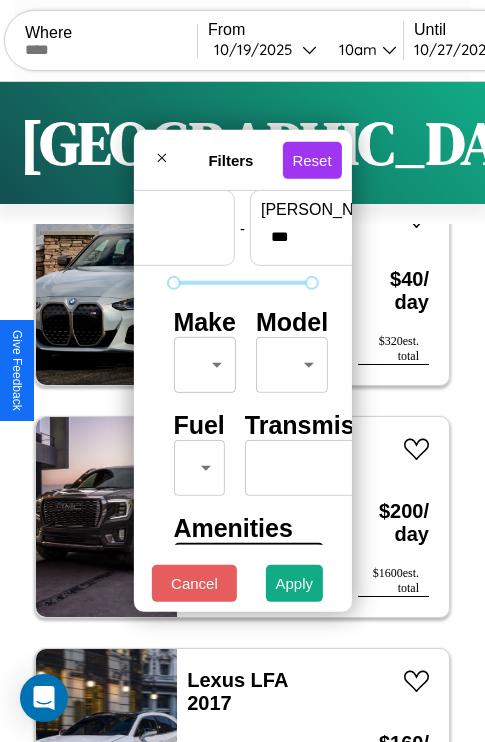 click on "CarGo Where From 10 / 19 / 2025 10am Until 10 / 27 / 2025 10am Become a Host Login Sign Up Prague Filters 127  cars in this area These cars can be picked up in this city. Lexus   NX   2023 Unavailable $ 190  / day $ 1520  est. total Ford   Mustang Mach-E   2014 Available $ 50  / day $ 400  est. total Toyota   Prius Plug-in   2014 Available $ 200  / day $ 1600  est. total Lincoln   Navigator L   2014 Available $ 130  / day $ 1040  est. total Hyundai   Santa Fe   2020 Available $ 130  / day $ 1040  est. total Mercedes   L1419   2019 Available $ 140  / day $ 1120  est. total Buick   LeSabre   2018 Available $ 60  / day $ 480  est. total Ford   B7000   2023 Available $ 100  / day $ 800  est. total Volvo   WIA   2022 Available $ 110  / day $ 880  est. total Lexus   IS   2016 Available $ 140  / day $ 1120  est. total Mazda   CX-3   2023 Available $ 200  / day $ 1600  est. total Tesla   Semi   2023 Available $ 150  / day $ 1200  est. total Ford   LA8000   2022 Available $ 100  / day $ 800  est. total Lincoln     $ $" at bounding box center (242, 412) 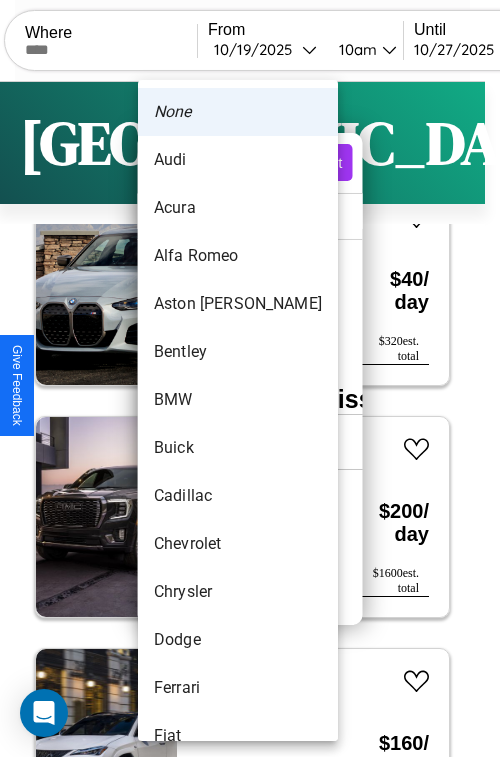 click on "Alfa Romeo" at bounding box center [238, 256] 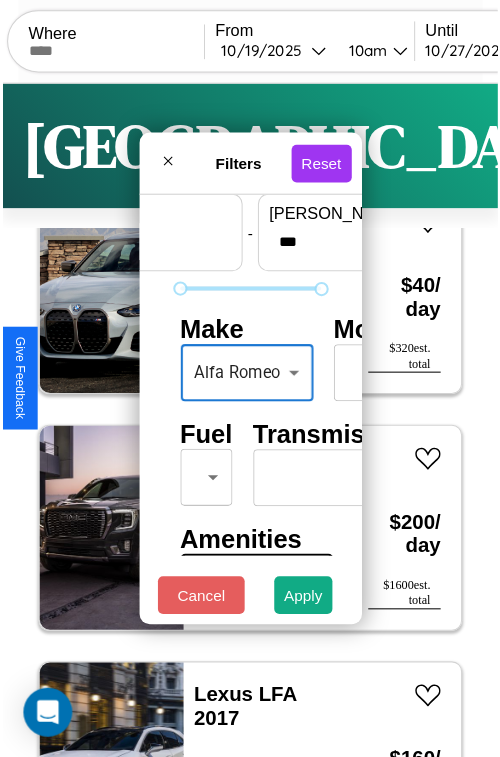 scroll, scrollTop: 59, scrollLeft: 53, axis: both 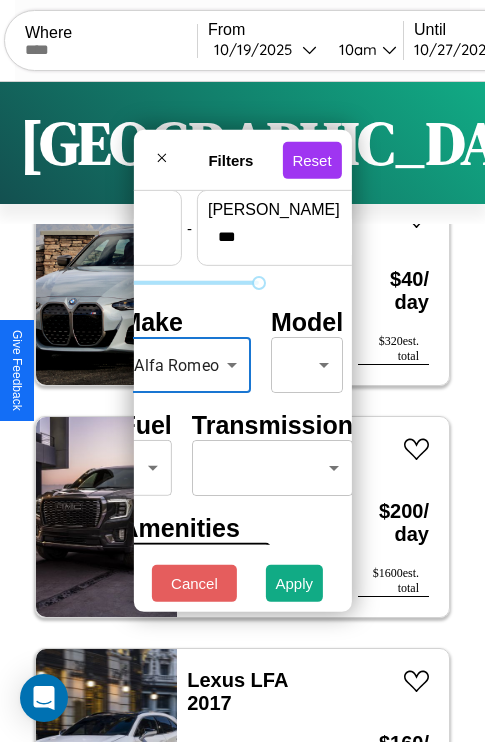 click on "CarGo Where From 10 / 19 / 2025 10am Until 10 / 27 / 2025 10am Become a Host Login Sign Up Prague Filters 127  cars in this area These cars can be picked up in this city. Lexus   NX   2023 Unavailable $ 190  / day $ 1520  est. total Ford   Mustang Mach-E   2014 Available $ 50  / day $ 400  est. total Toyota   Prius Plug-in   2014 Available $ 200  / day $ 1600  est. total Lincoln   Navigator L   2014 Available $ 130  / day $ 1040  est. total Hyundai   Santa Fe   2020 Available $ 130  / day $ 1040  est. total Mercedes   L1419   2019 Available $ 140  / day $ 1120  est. total Buick   LeSabre   2018 Available $ 60  / day $ 480  est. total Ford   B7000   2023 Available $ 100  / day $ 800  est. total Volvo   WIA   2022 Available $ 110  / day $ 880  est. total Lexus   IS   2016 Available $ 140  / day $ 1120  est. total Mazda   CX-3   2023 Available $ 200  / day $ 1600  est. total Tesla   Semi   2023 Available $ 150  / day $ 1200  est. total Ford   LA8000   2022 Available $ 100  / day $ 800  est. total Lincoln     $ $" at bounding box center (242, 412) 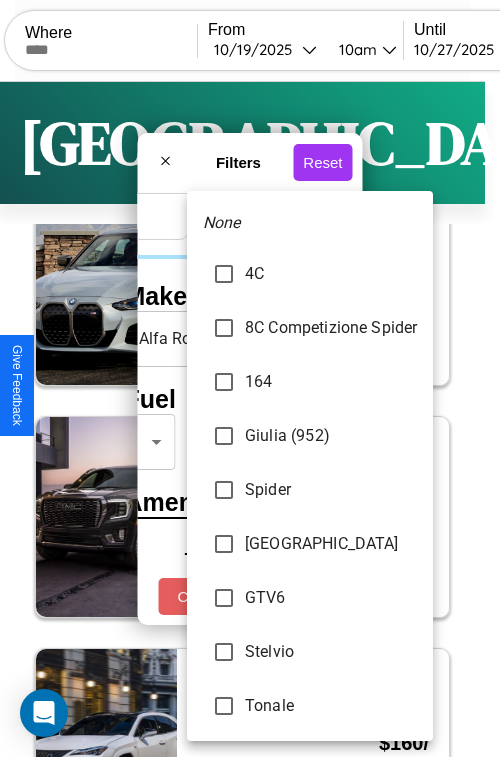 type on "**********" 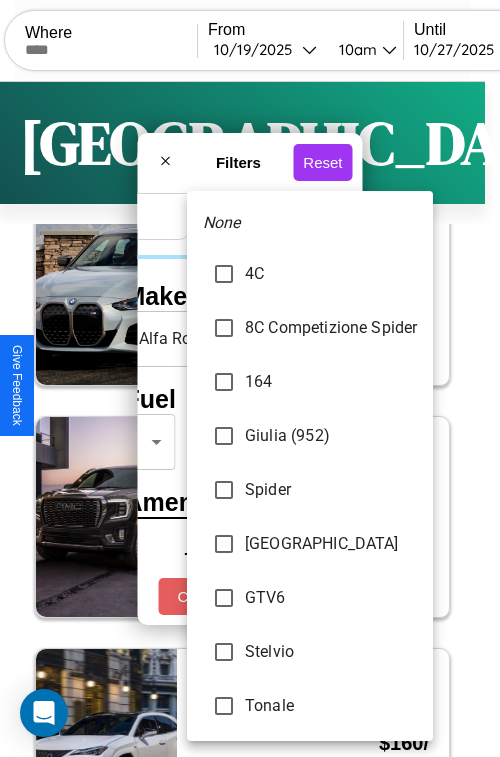 click on "GTV6" at bounding box center (331, 598) 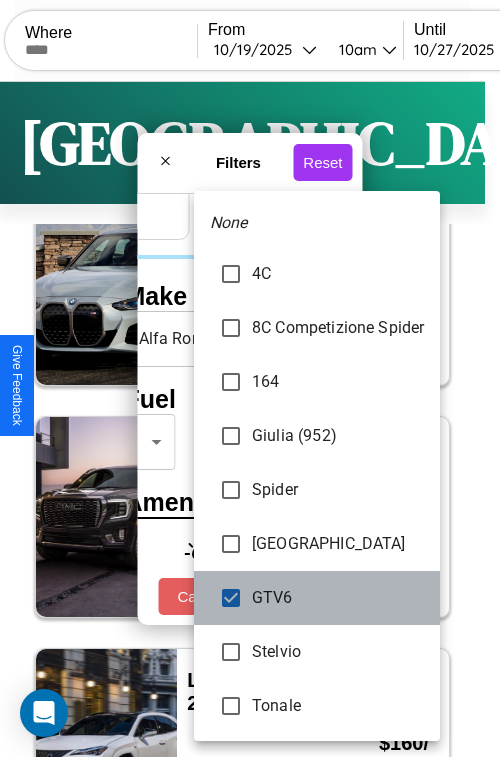 scroll, scrollTop: 27141, scrollLeft: 0, axis: vertical 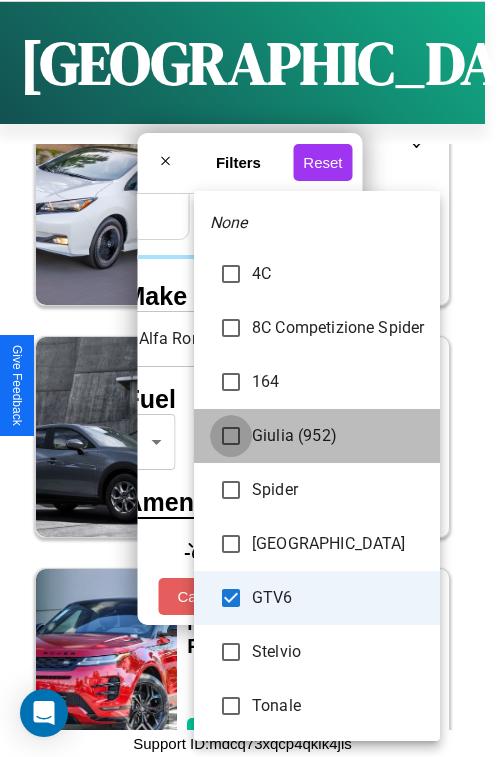 type on "**********" 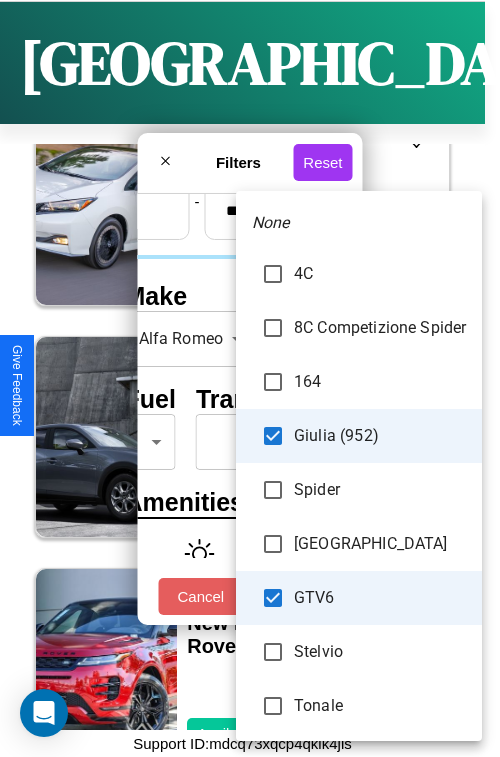 click at bounding box center [250, 378] 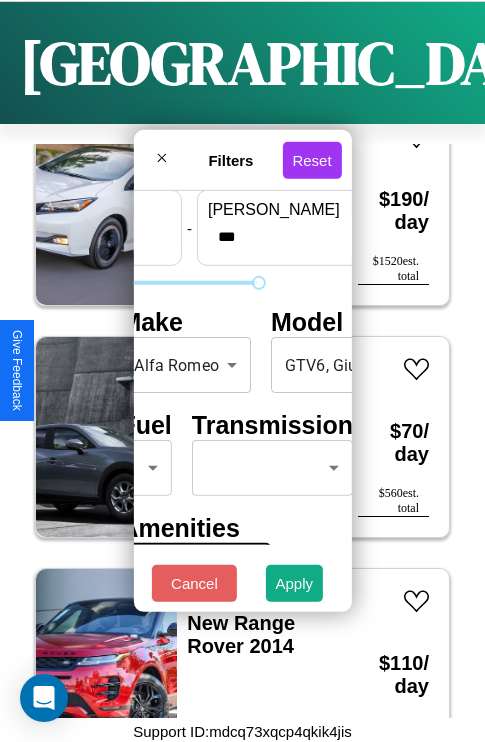 click on "CarGo Where From 10 / 19 / 2025 10am Until 10 / 27 / 2025 10am Become a Host Login Sign Up Prague Filters 127  cars in this area These cars can be picked up in this city. Lexus   NX   2023 Unavailable $ 190  / day $ 1520  est. total Ford   Mustang Mach-E   2014 Available $ 50  / day $ 400  est. total Toyota   Prius Plug-in   2014 Available $ 200  / day $ 1600  est. total Lincoln   Navigator L   2014 Available $ 130  / day $ 1040  est. total Hyundai   Santa Fe   2020 Available $ 130  / day $ 1040  est. total Mercedes   L1419   2019 Available $ 140  / day $ 1120  est. total Buick   LeSabre   2018 Available $ 60  / day $ 480  est. total Ford   B7000   2023 Available $ 100  / day $ 800  est. total Volvo   WIA   2022 Available $ 110  / day $ 880  est. total Lexus   IS   2016 Available $ 140  / day $ 1120  est. total Mazda   CX-3   2023 Available $ 200  / day $ 1600  est. total Tesla   Semi   2023 Available $ 150  / day $ 1200  est. total Ford   LA8000   2022 Available $ 100  / day $ 800  est. total Lincoln     $ $" at bounding box center [242, 332] 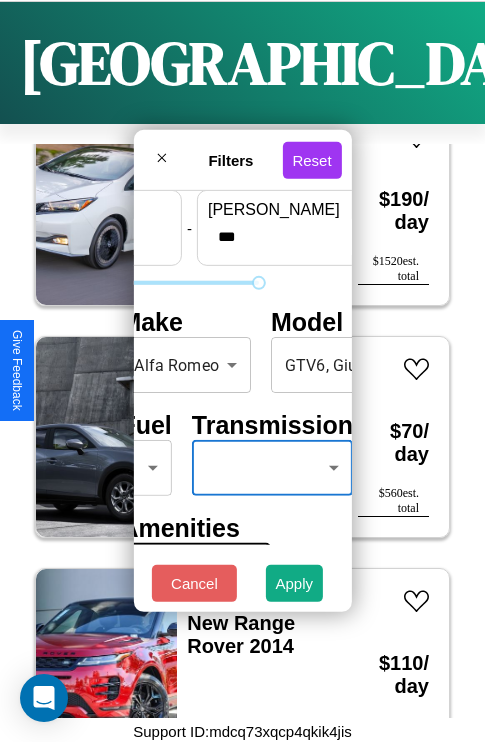 click on "CarGo Where From 10 / 19 / 2025 10am Until 10 / 27 / 2025 10am Become a Host Login Sign Up Prague Filters 127  cars in this area These cars can be picked up in this city. Lexus   NX   2023 Unavailable $ 190  / day $ 1520  est. total Ford   Mustang Mach-E   2014 Available $ 50  / day $ 400  est. total Toyota   Prius Plug-in   2014 Available $ 200  / day $ 1600  est. total Lincoln   Navigator L   2014 Available $ 130  / day $ 1040  est. total Hyundai   Santa Fe   2020 Available $ 130  / day $ 1040  est. total Mercedes   L1419   2019 Available $ 140  / day $ 1120  est. total Buick   LeSabre   2018 Available $ 60  / day $ 480  est. total Ford   B7000   2023 Available $ 100  / day $ 800  est. total Volvo   WIA   2022 Available $ 110  / day $ 880  est. total Lexus   IS   2016 Available $ 140  / day $ 1120  est. total Mazda   CX-3   2023 Available $ 200  / day $ 1600  est. total Tesla   Semi   2023 Available $ 150  / day $ 1200  est. total Ford   LA8000   2022 Available $ 100  / day $ 800  est. total Lincoln     $ $" at bounding box center [242, 332] 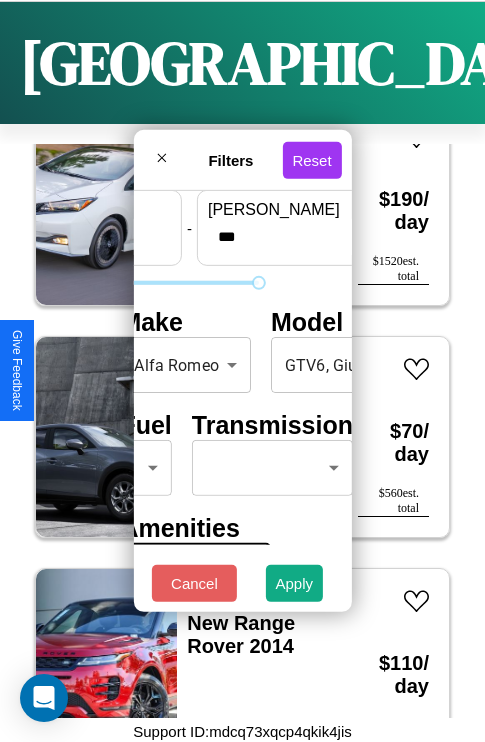 click on "CarGo Where From 10 / 19 / 2025 10am Until 10 / 27 / 2025 10am Become a Host Login Sign Up Prague Filters 127  cars in this area These cars can be picked up in this city. Lexus   NX   2023 Unavailable $ 190  / day $ 1520  est. total Ford   Mustang Mach-E   2014 Available $ 50  / day $ 400  est. total Toyota   Prius Plug-in   2014 Available $ 200  / day $ 1600  est. total Lincoln   Navigator L   2014 Available $ 130  / day $ 1040  est. total Hyundai   Santa Fe   2020 Available $ 130  / day $ 1040  est. total Mercedes   L1419   2019 Available $ 140  / day $ 1120  est. total Buick   LeSabre   2018 Available $ 60  / day $ 480  est. total Ford   B7000   2023 Available $ 100  / day $ 800  est. total Volvo   WIA   2022 Available $ 110  / day $ 880  est. total Lexus   IS   2016 Available $ 140  / day $ 1120  est. total Mazda   CX-3   2023 Available $ 200  / day $ 1600  est. total Tesla   Semi   2023 Available $ 150  / day $ 1200  est. total Ford   LA8000   2022 Available $ 100  / day $ 800  est. total Lincoln     $ $" at bounding box center (242, 332) 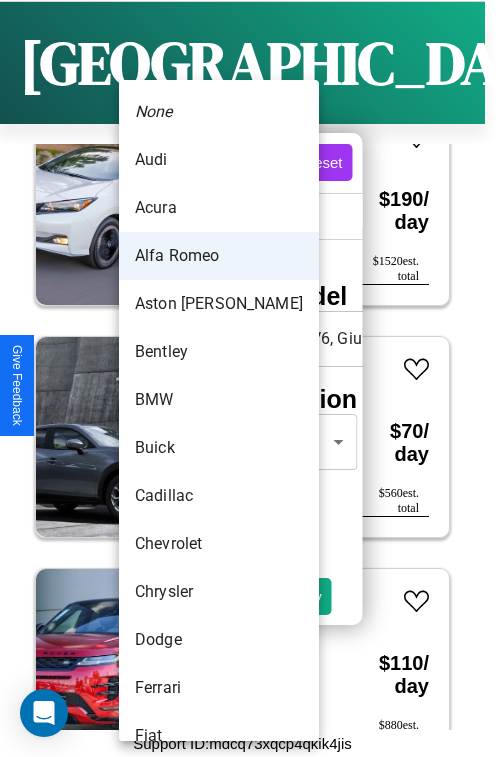 click on "Bentley" at bounding box center (219, 352) 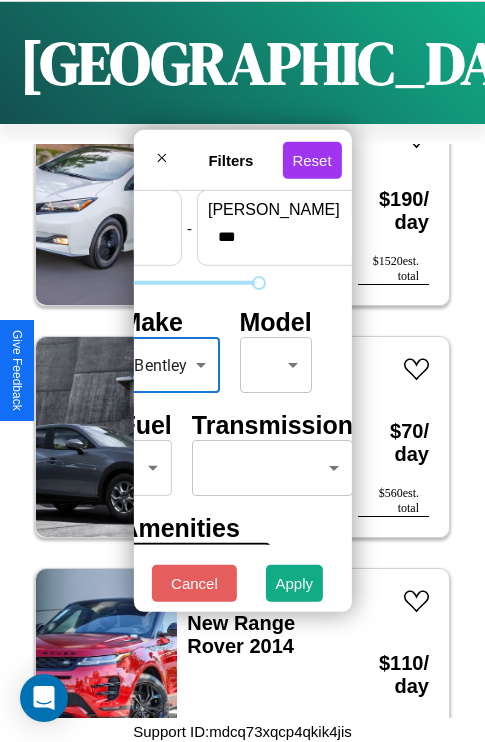 scroll, scrollTop: 95, scrollLeft: 0, axis: vertical 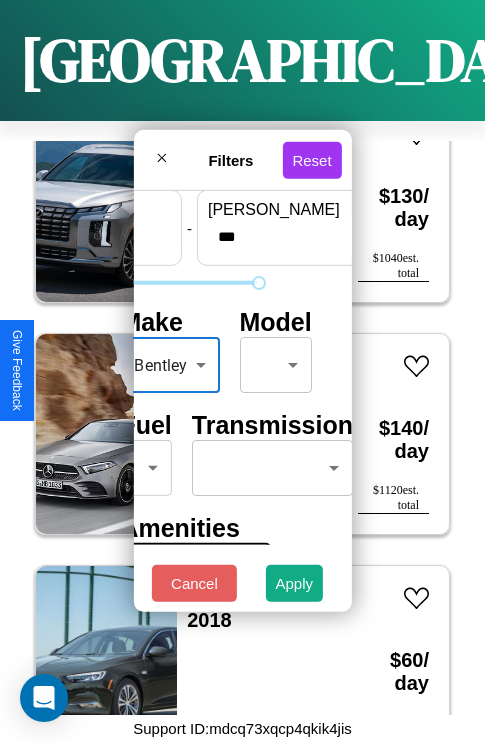 click on "Make Bentley ******* ​ Model ​ ​" at bounding box center [189, 350] 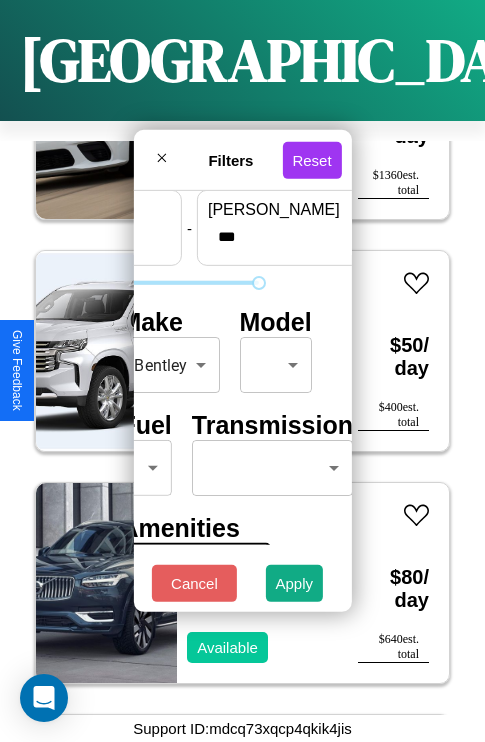 scroll, scrollTop: 21651, scrollLeft: 0, axis: vertical 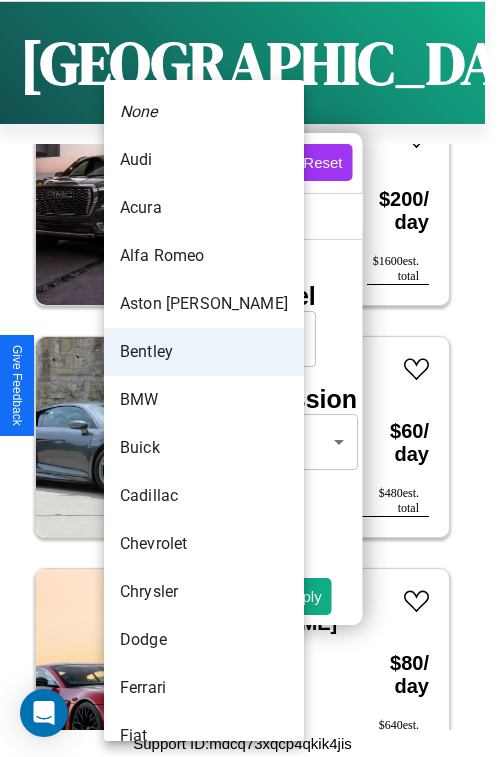 click on "Bentley" at bounding box center [204, 352] 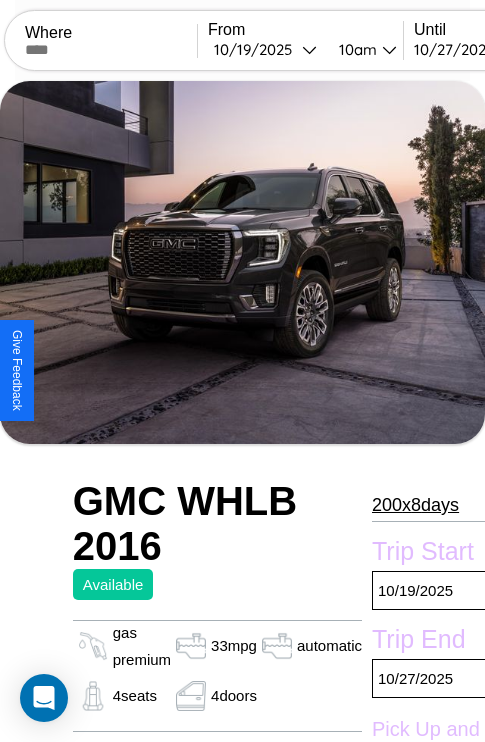 scroll, scrollTop: 134, scrollLeft: 0, axis: vertical 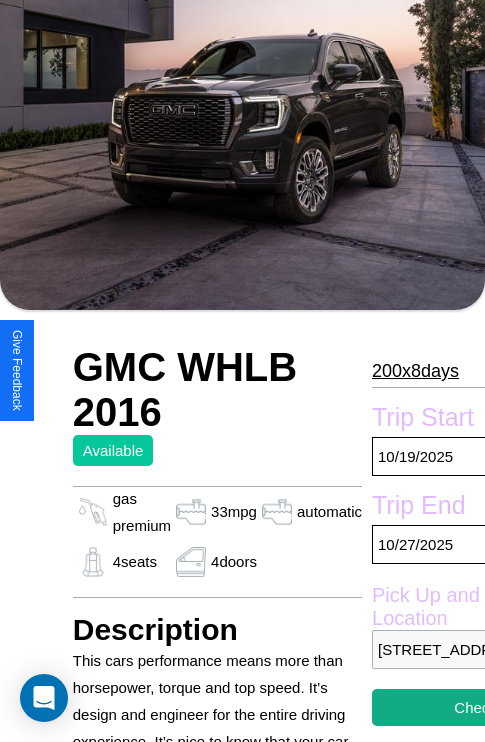 click on "200  x  8  days" at bounding box center (415, 371) 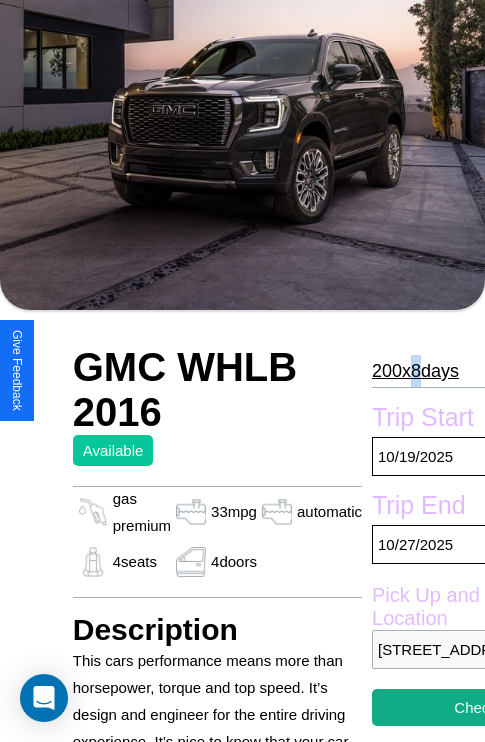 click on "200  x  8  days" at bounding box center [415, 371] 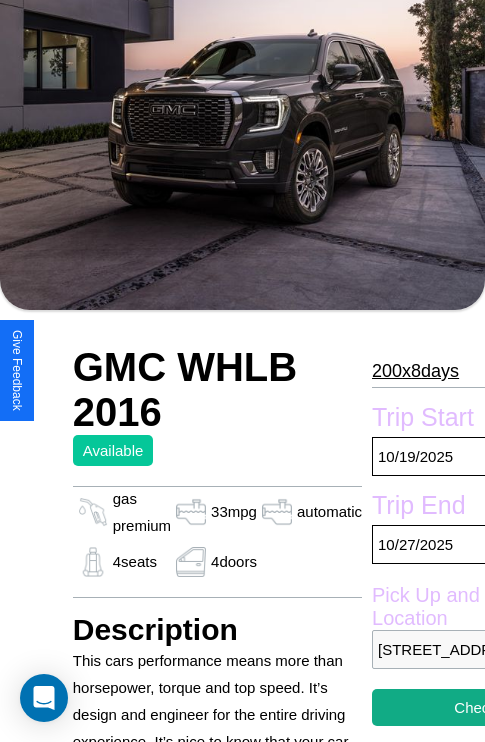 click on "200  x  8  days" at bounding box center (415, 371) 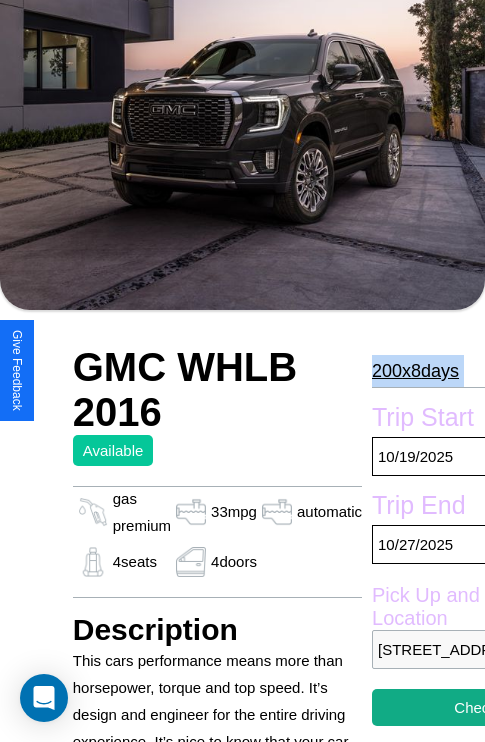 click on "200  x  8  days" at bounding box center [415, 371] 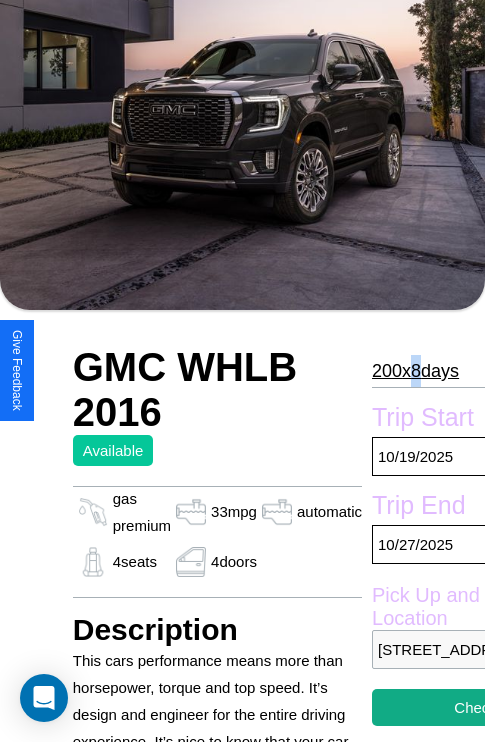 click on "200  x  8  days" at bounding box center (415, 371) 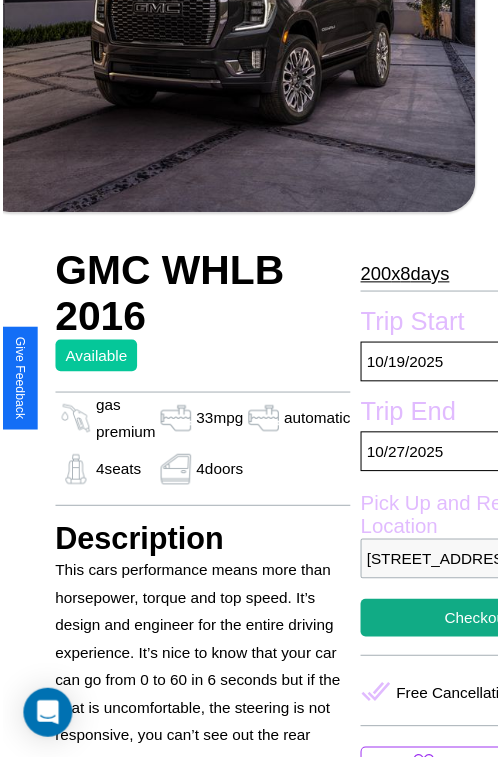 scroll, scrollTop: 640, scrollLeft: 107, axis: both 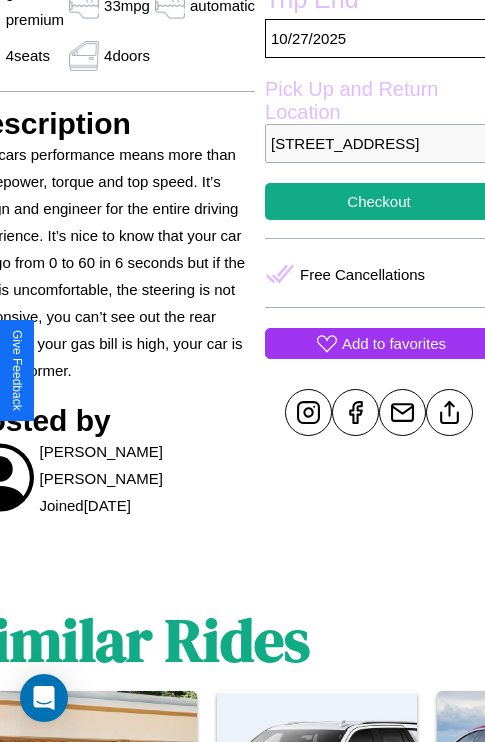 click on "Add to favorites" at bounding box center (394, 343) 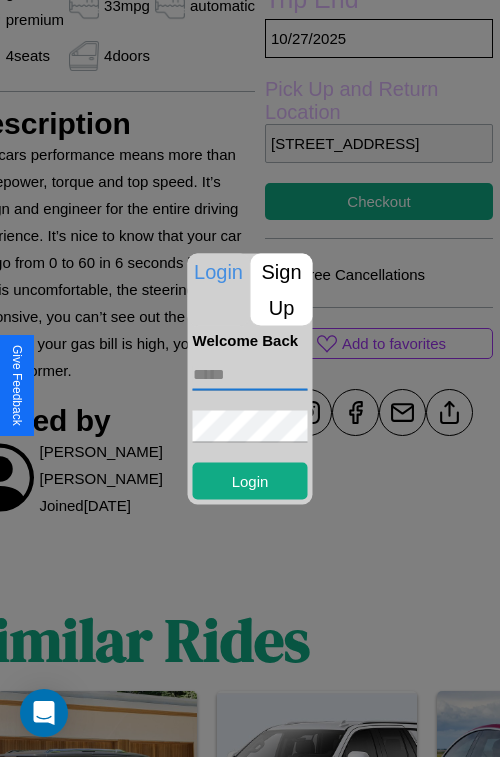 click at bounding box center (250, 374) 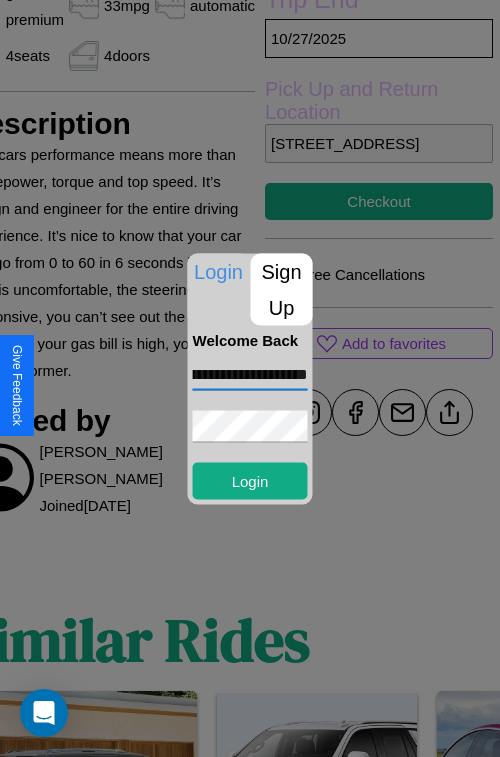 scroll, scrollTop: 0, scrollLeft: 93, axis: horizontal 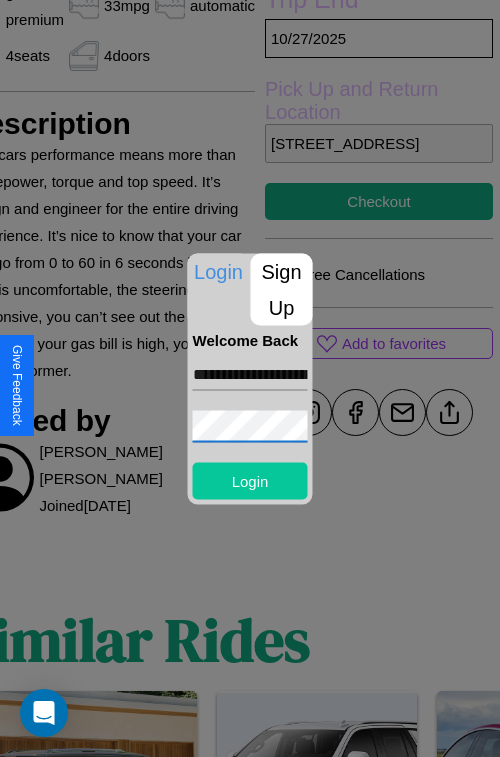 click on "Login" at bounding box center (250, 480) 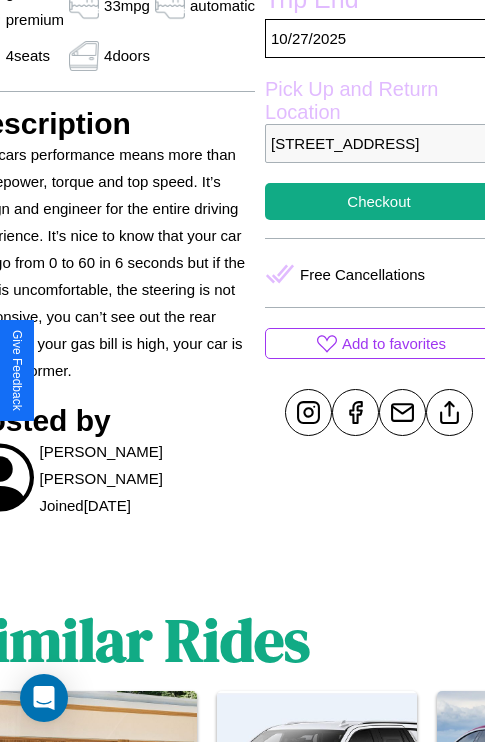 scroll, scrollTop: 531, scrollLeft: 73, axis: both 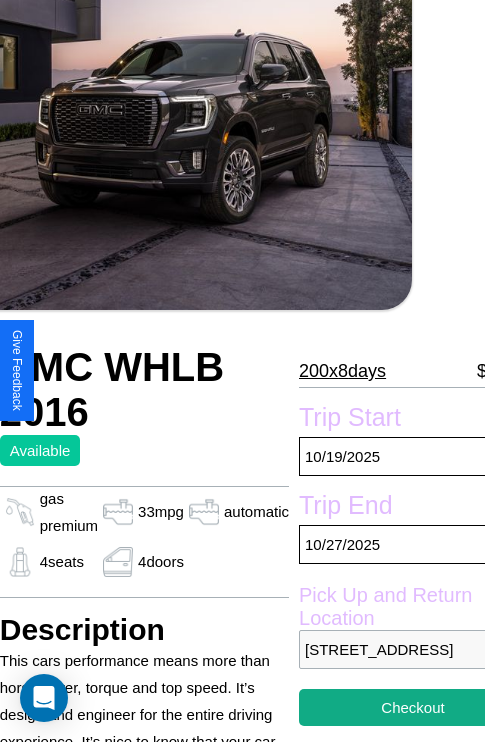click on "200  x  8  days" at bounding box center (342, 371) 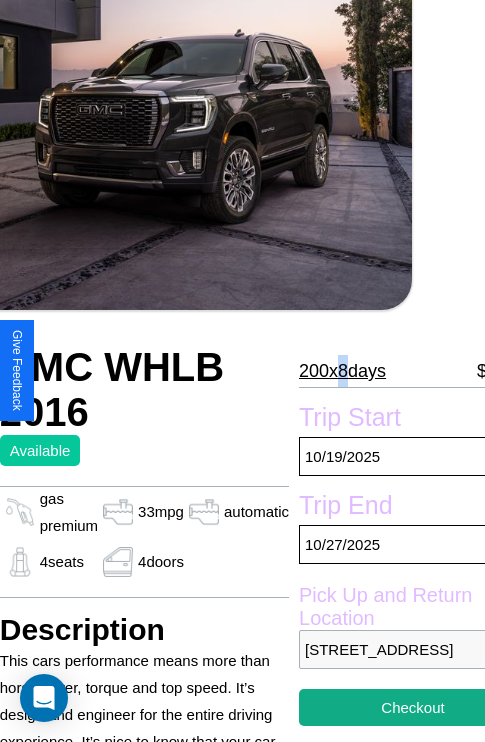 click on "200  x  8  days" at bounding box center (342, 371) 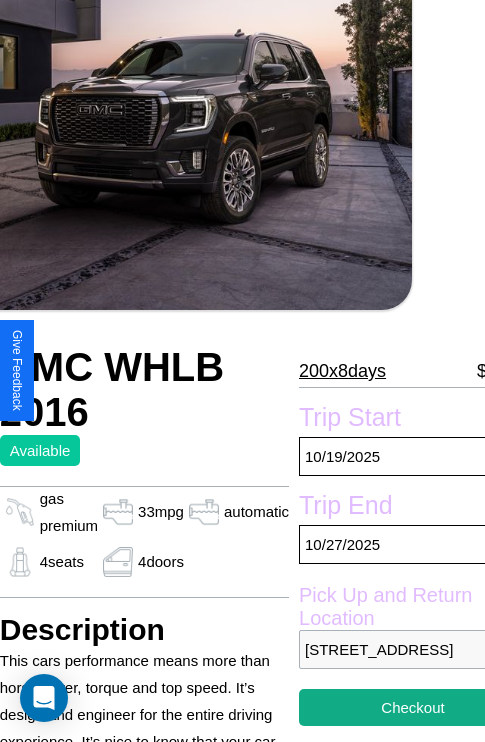 click on "200  x  8  days" at bounding box center [342, 371] 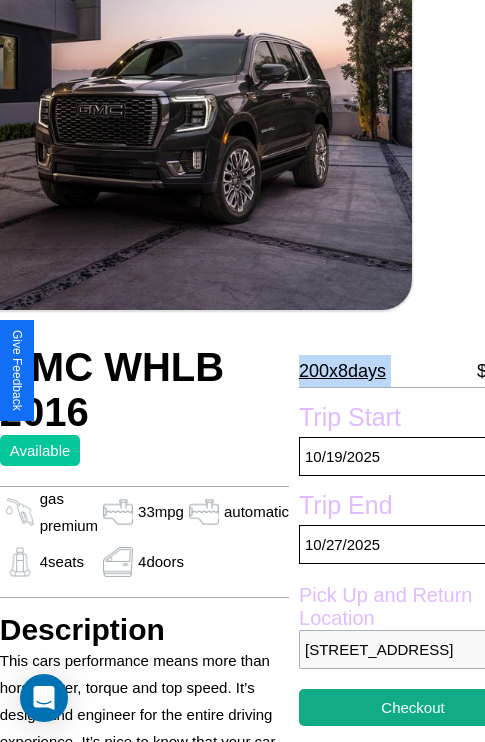 click on "200  x  8  days" at bounding box center (342, 371) 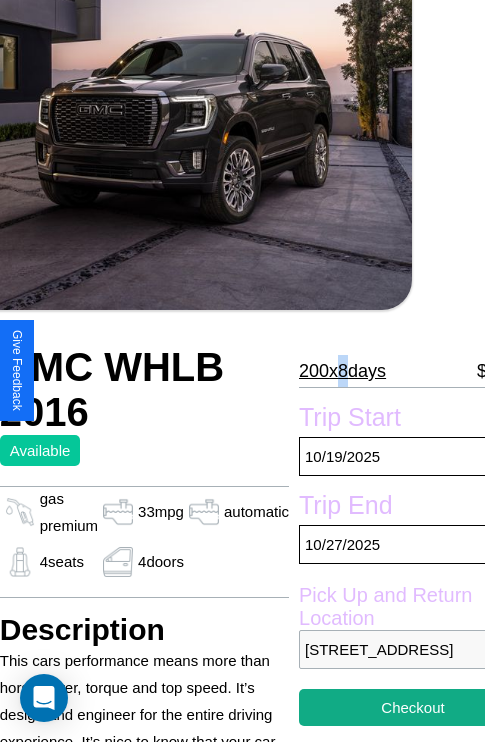 click on "200  x  8  days" at bounding box center [342, 371] 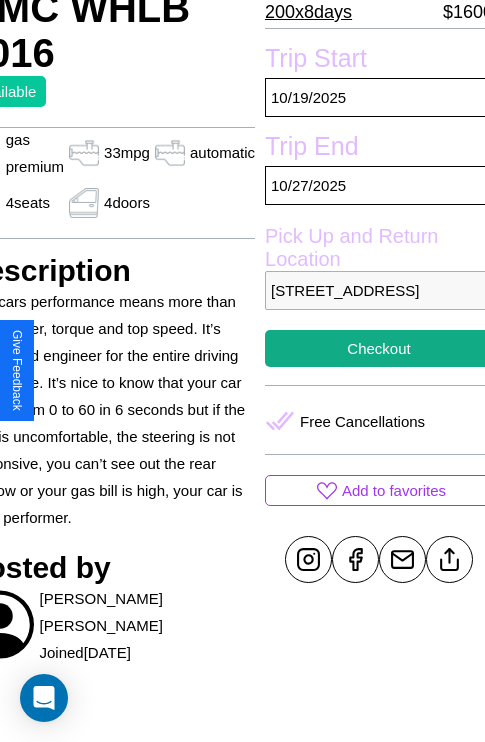 scroll, scrollTop: 498, scrollLeft: 107, axis: both 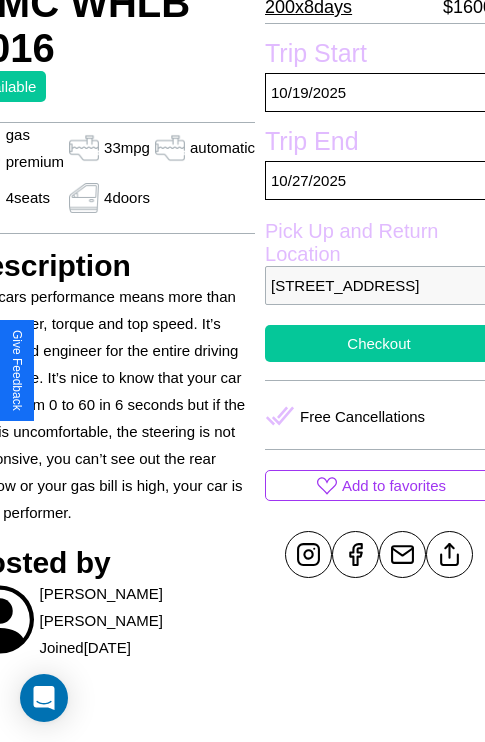 click on "Checkout" at bounding box center (379, 343) 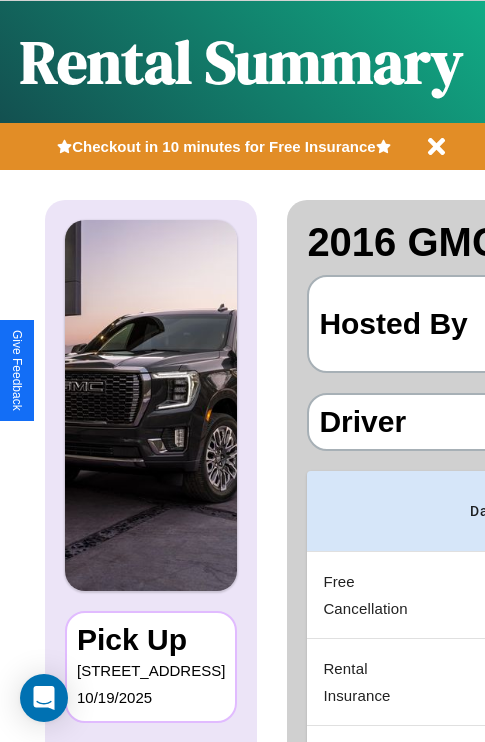 scroll, scrollTop: 0, scrollLeft: 383, axis: horizontal 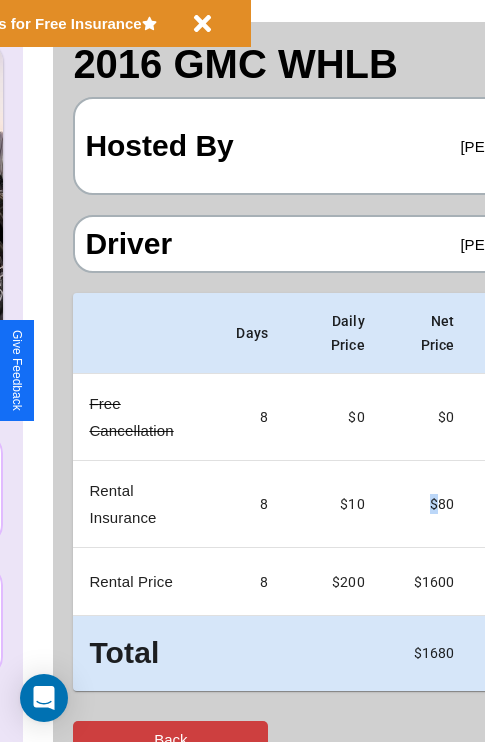 click on "Back" at bounding box center [170, 739] 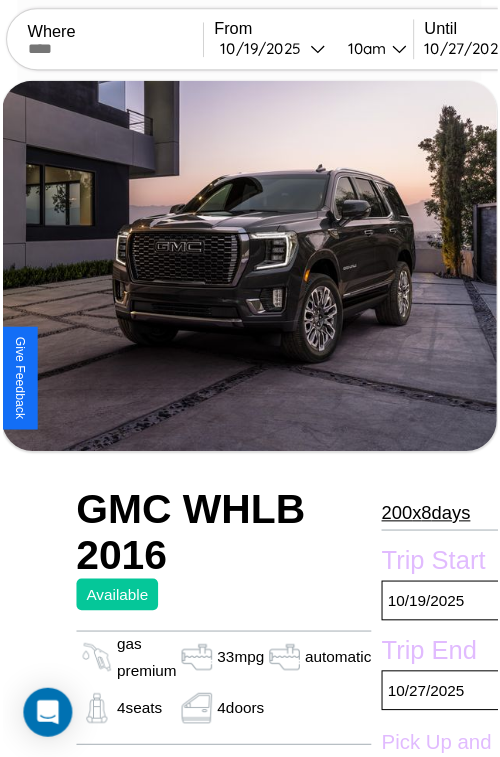 scroll, scrollTop: 220, scrollLeft: 107, axis: both 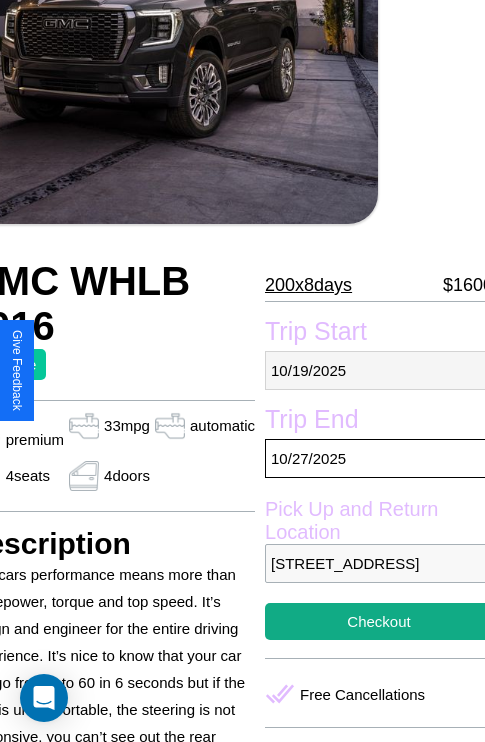 click on "[DATE]" at bounding box center [379, 370] 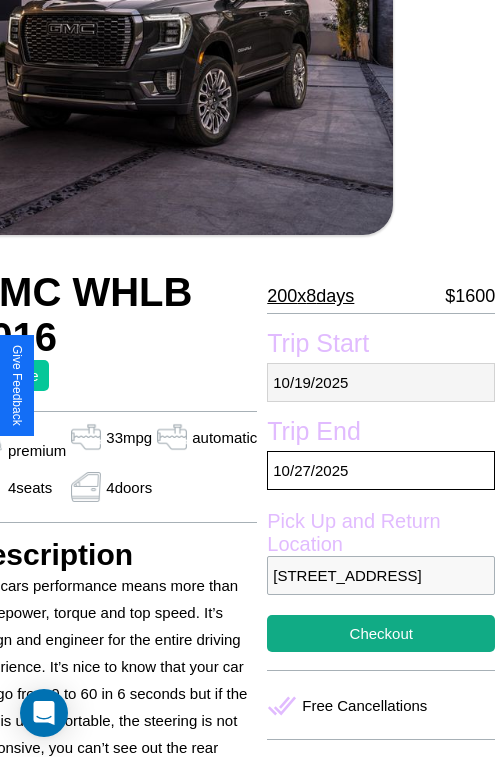 select on "*" 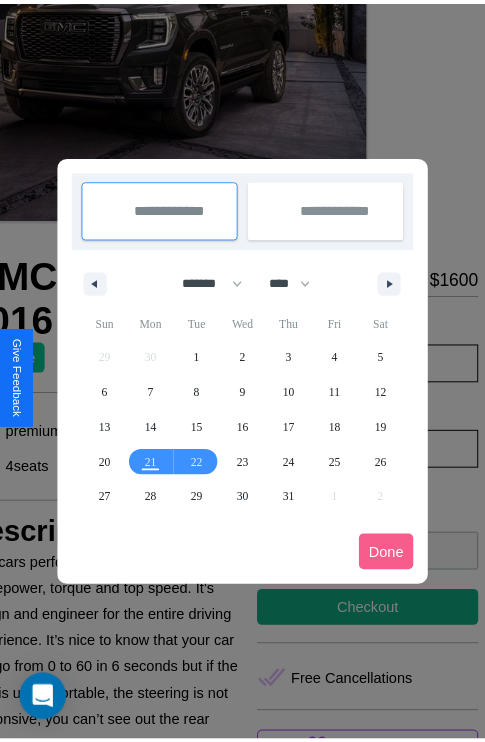 scroll, scrollTop: 0, scrollLeft: 107, axis: horizontal 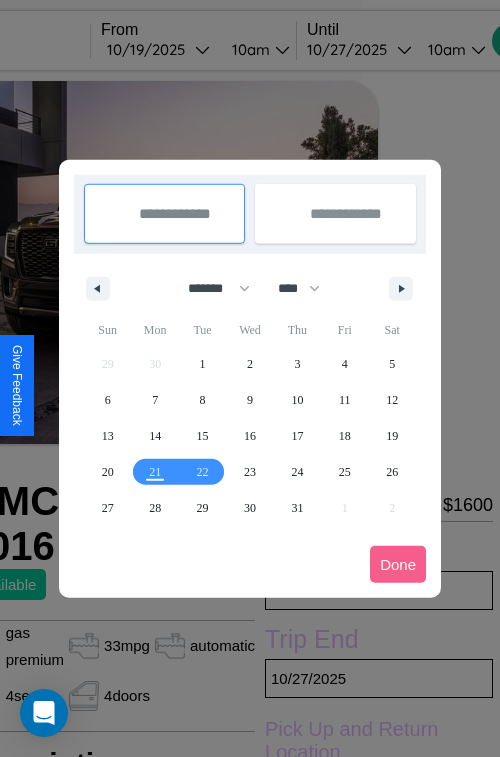 click at bounding box center [250, 378] 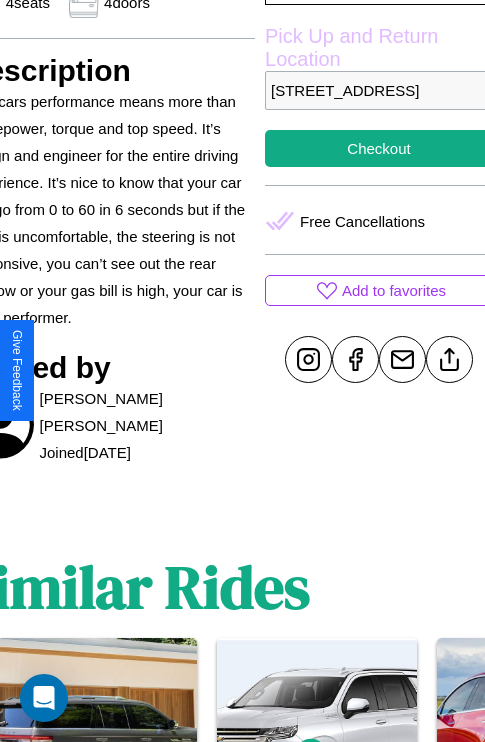 scroll, scrollTop: 709, scrollLeft: 107, axis: both 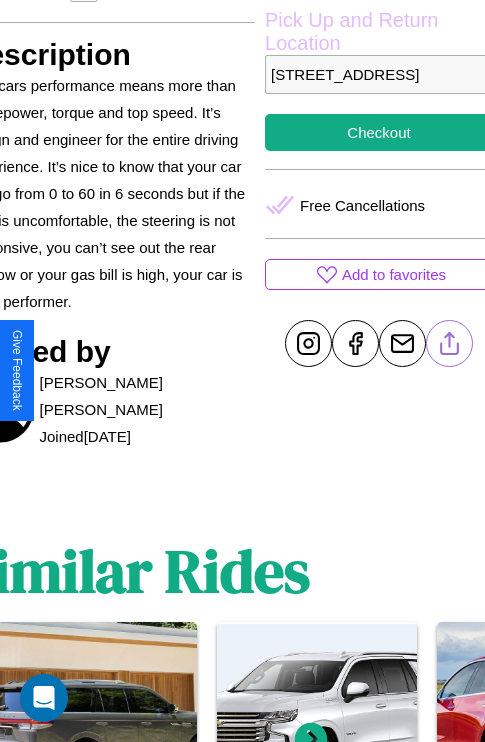 click 